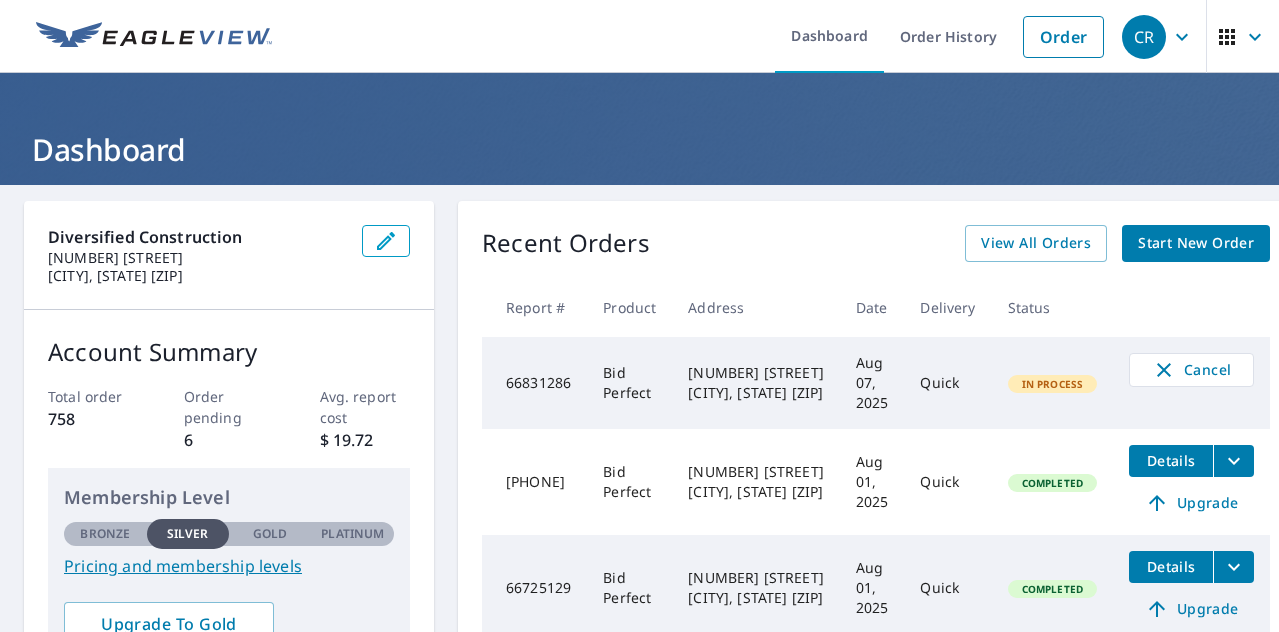 scroll, scrollTop: 0, scrollLeft: 0, axis: both 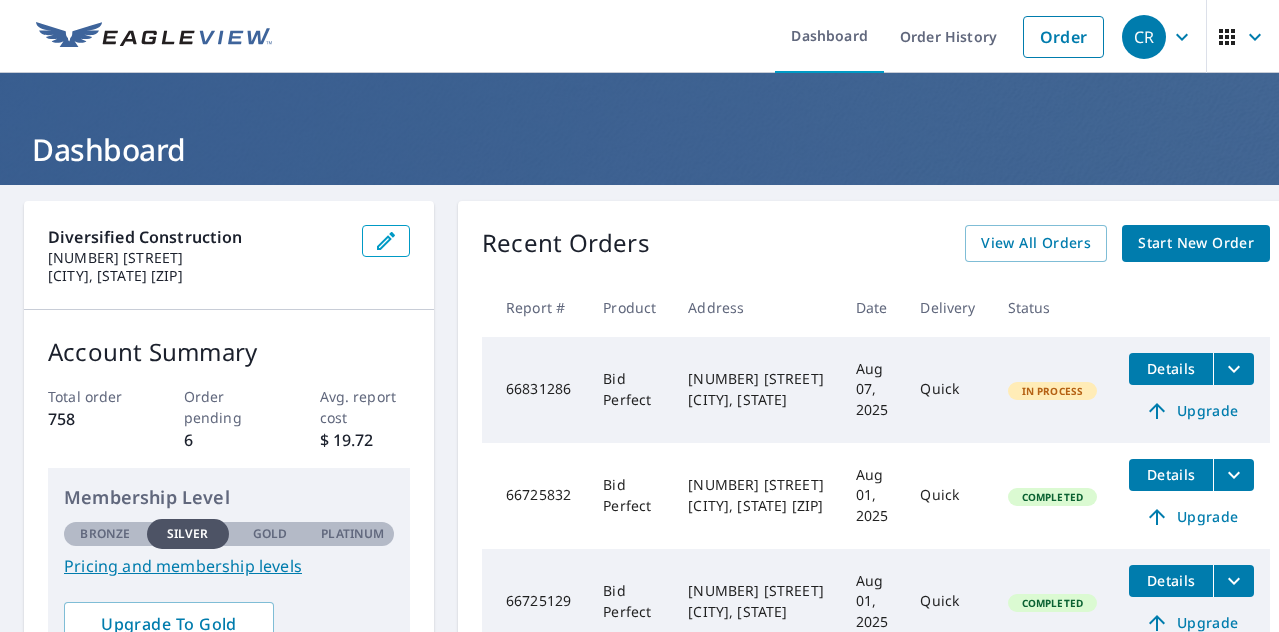 click 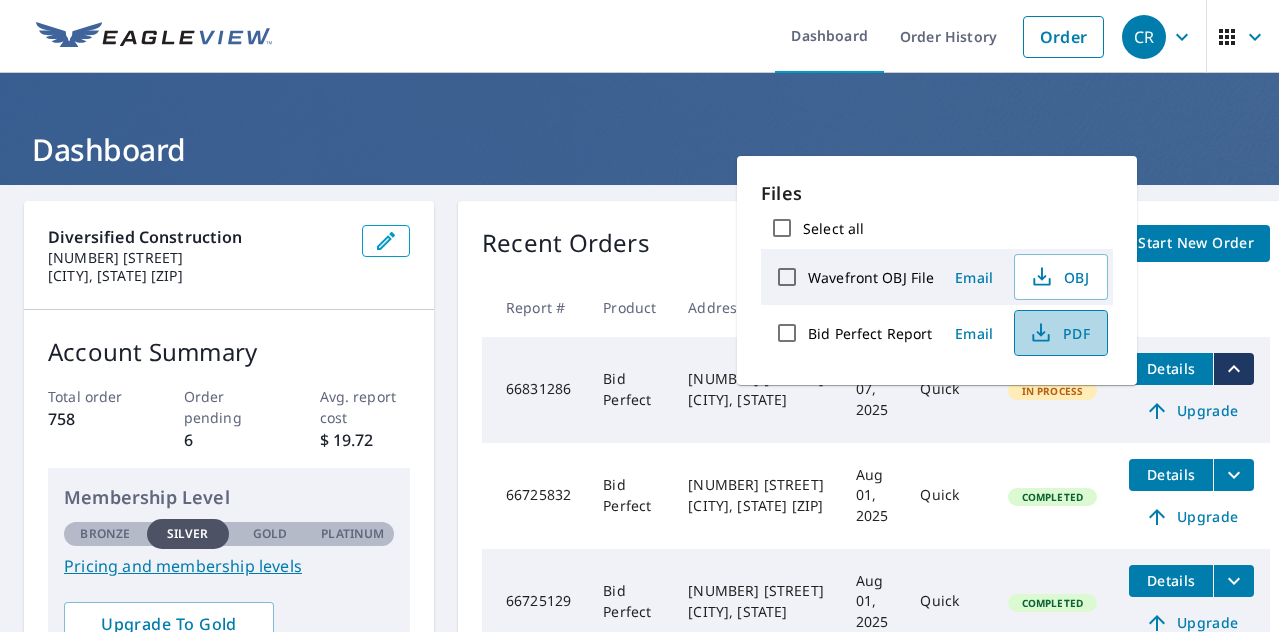 click on "PDF" at bounding box center [1059, 333] 